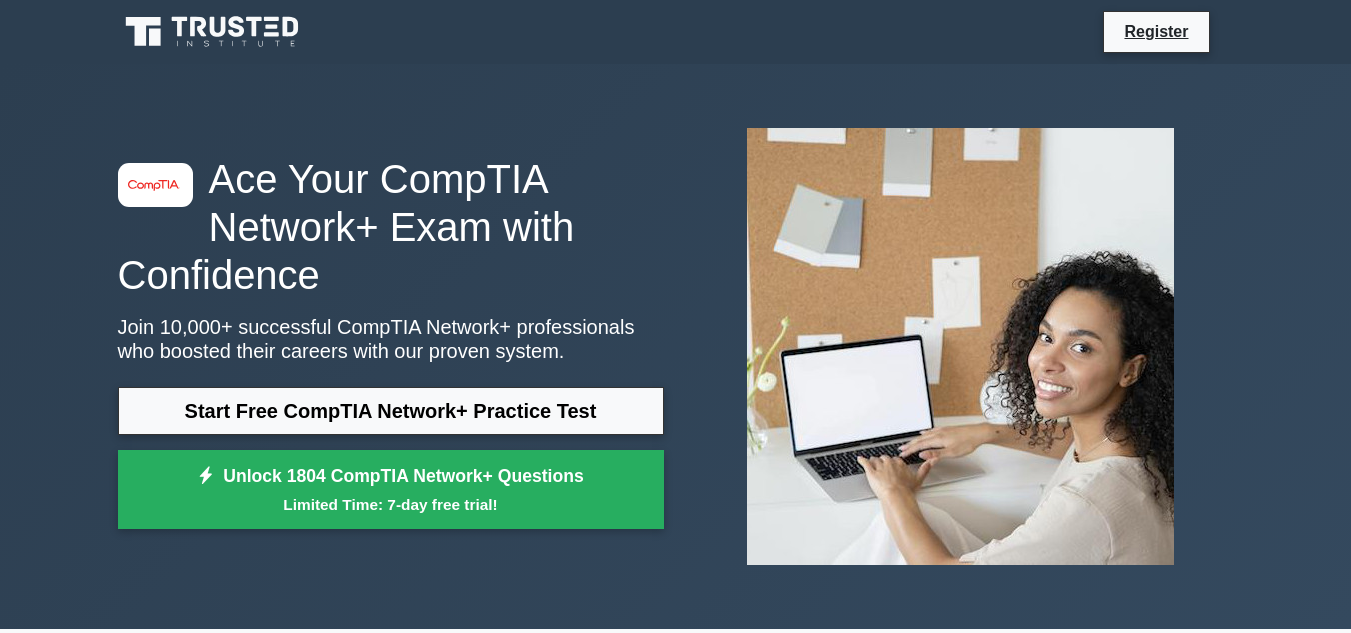scroll, scrollTop: 71, scrollLeft: 0, axis: vertical 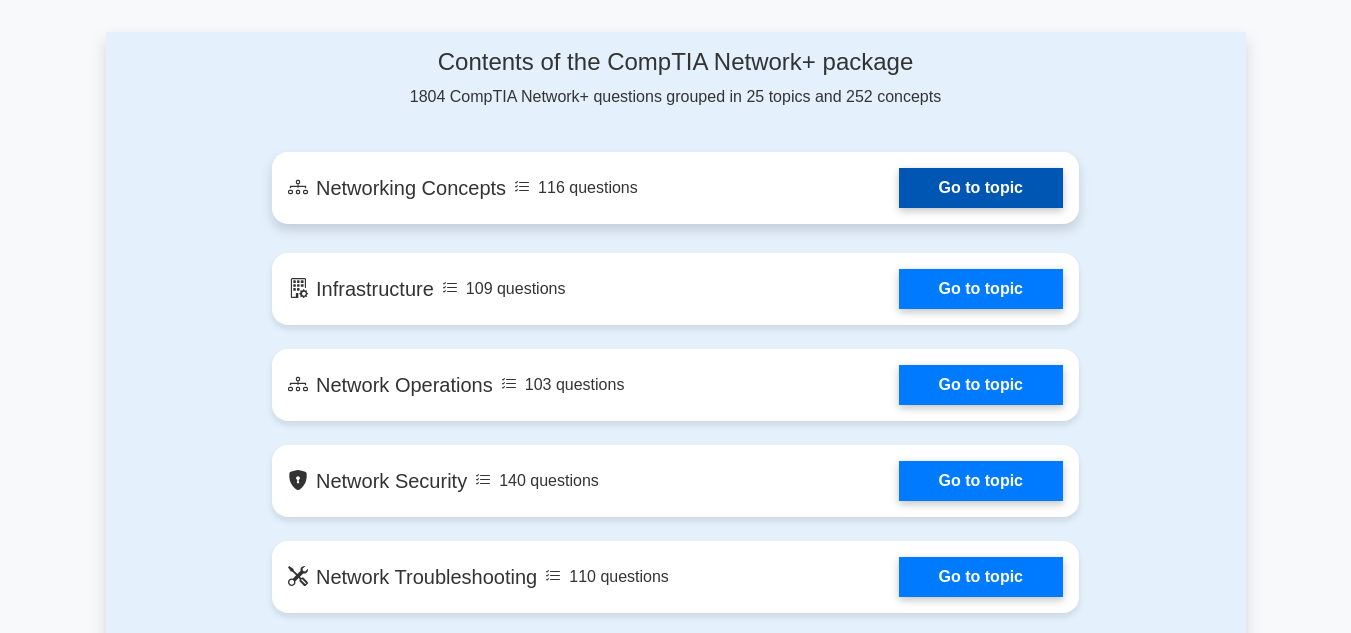 click on "Go to topic" at bounding box center [981, 188] 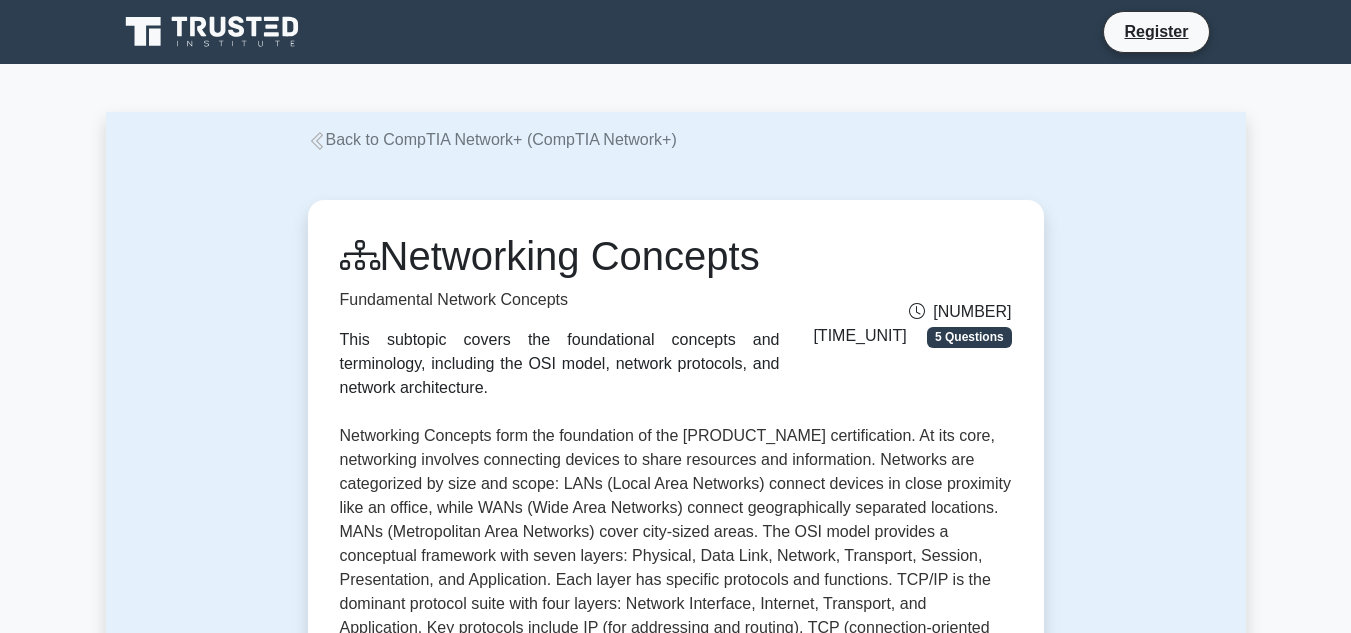 scroll, scrollTop: 0, scrollLeft: 0, axis: both 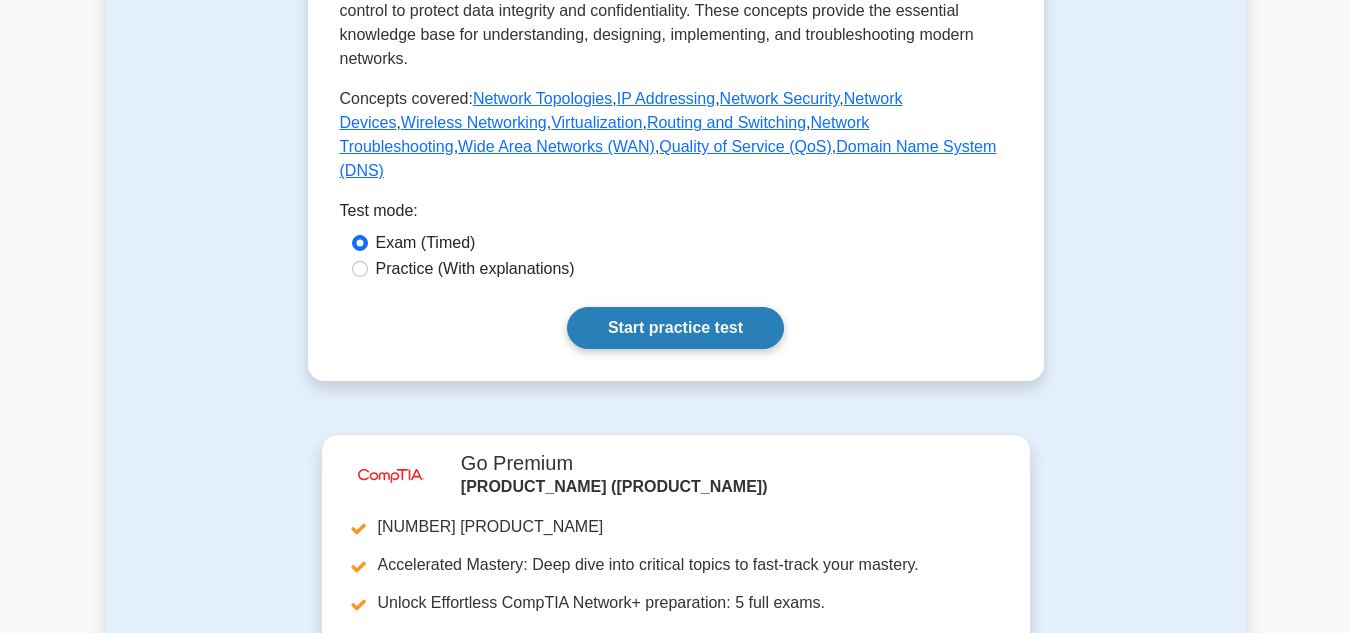 click on "Start practice test" at bounding box center [675, 328] 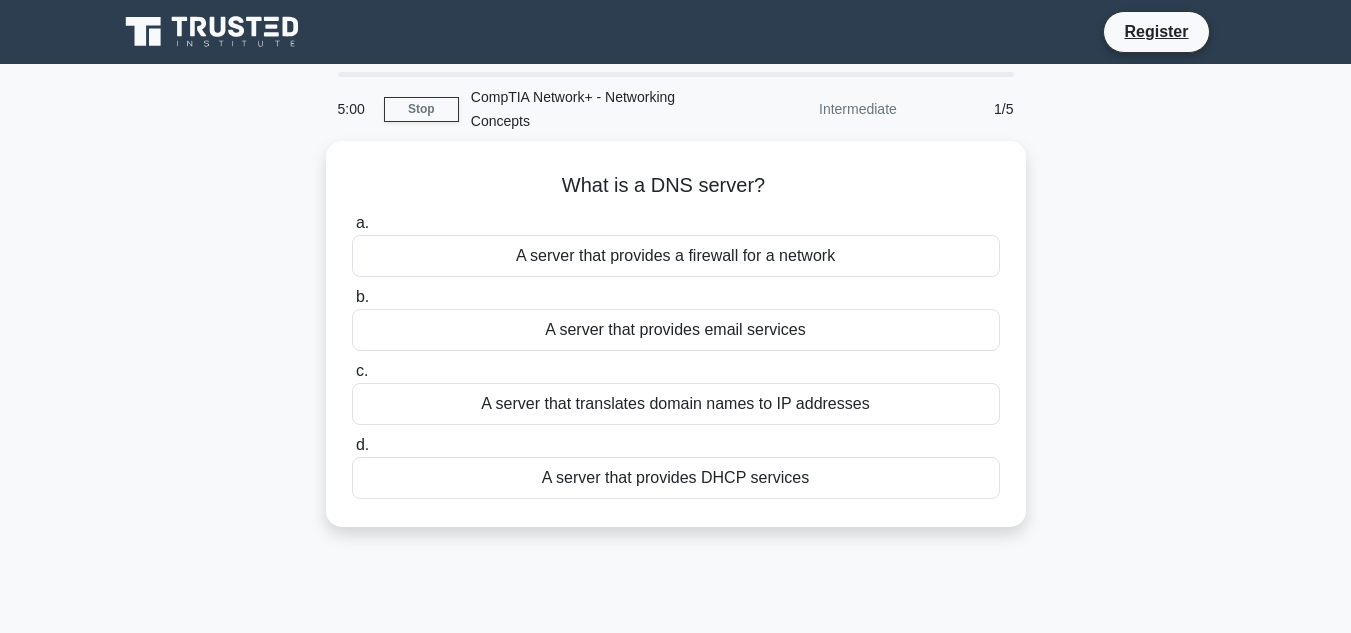scroll, scrollTop: 0, scrollLeft: 0, axis: both 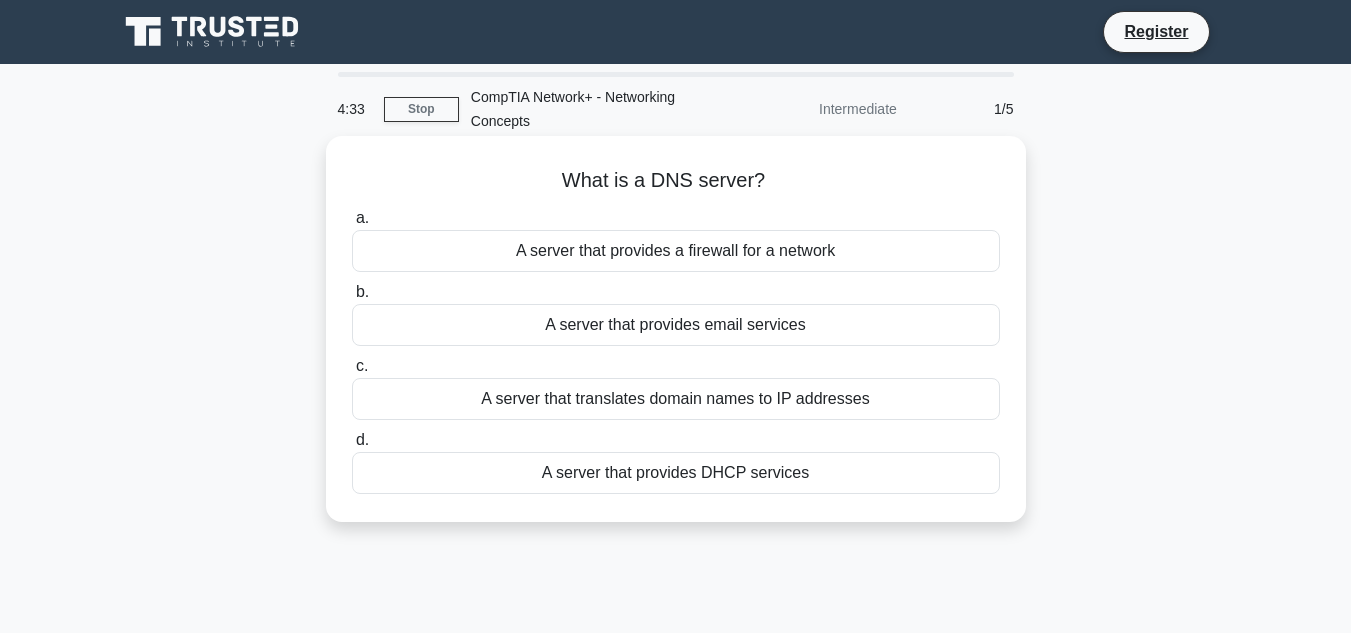 click on "A server that provides a firewall for a network" at bounding box center (676, 251) 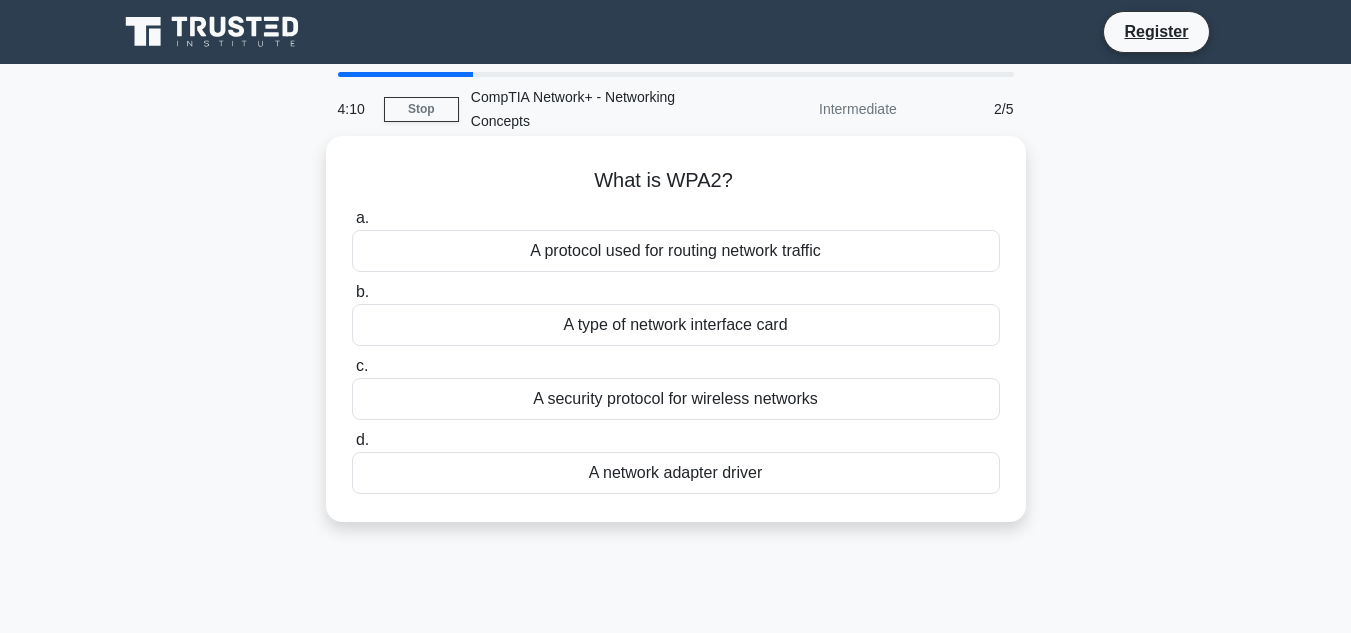 click on "A security protocol for wireless networks" at bounding box center [676, 399] 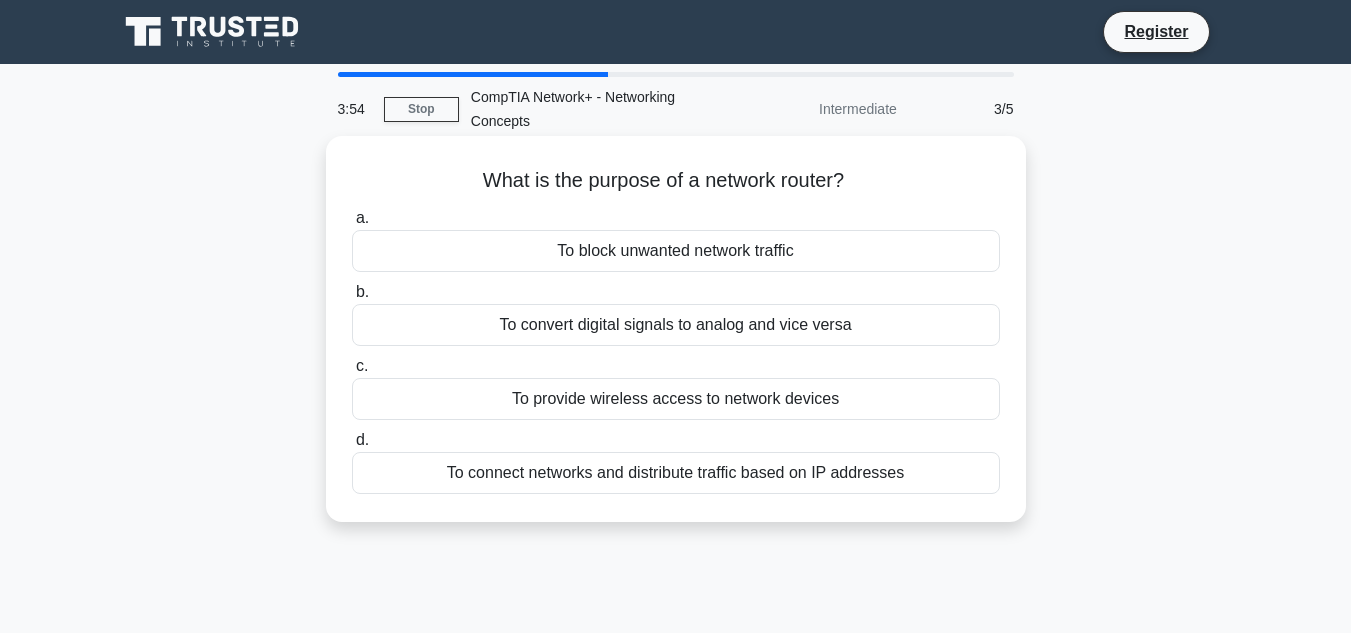 click on "To connect networks and distribute traffic based on IP addresses" at bounding box center [676, 473] 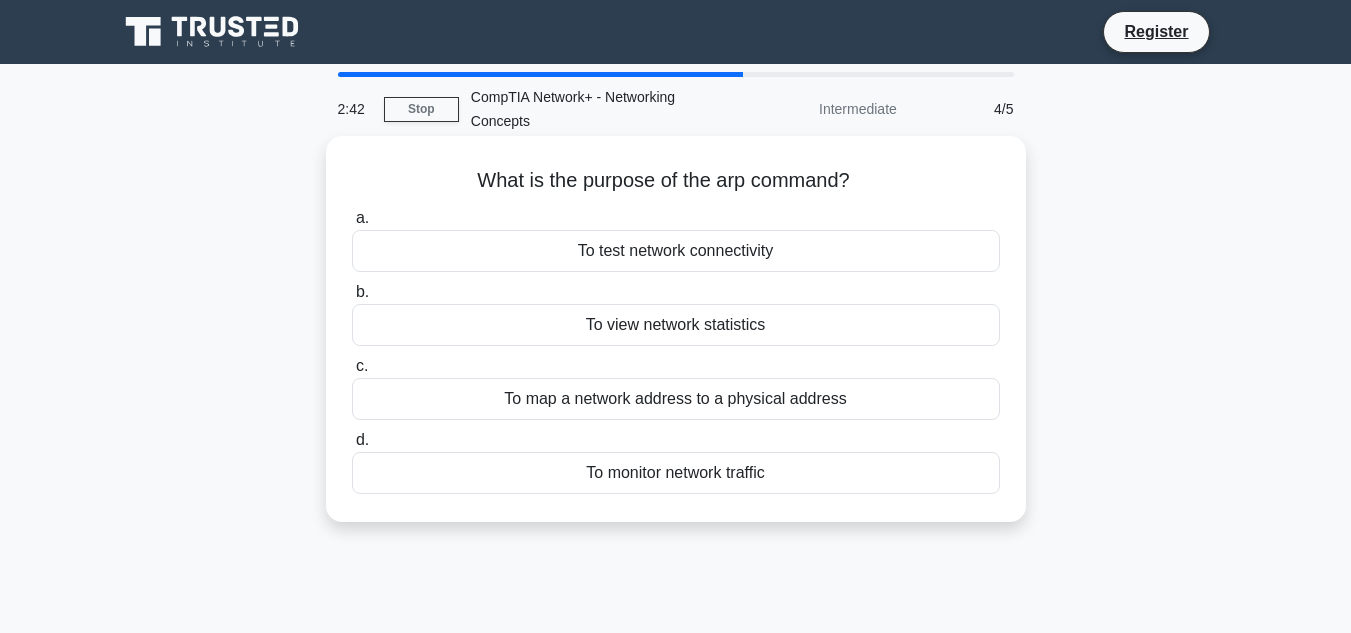 click on "To map a network address to a physical address" at bounding box center (676, 399) 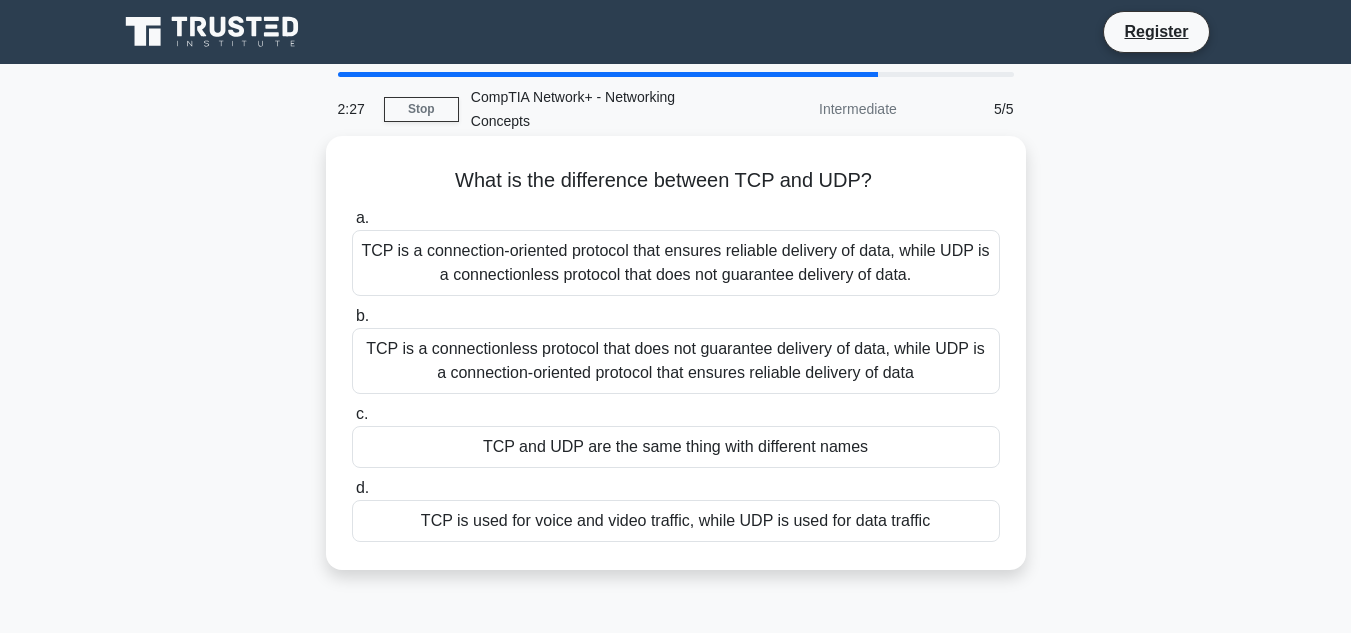 click on "TCP is a connectionless protocol that does not guarantee delivery of data, while UDP is a connection-oriented protocol that ensures reliable delivery of data" at bounding box center (676, 361) 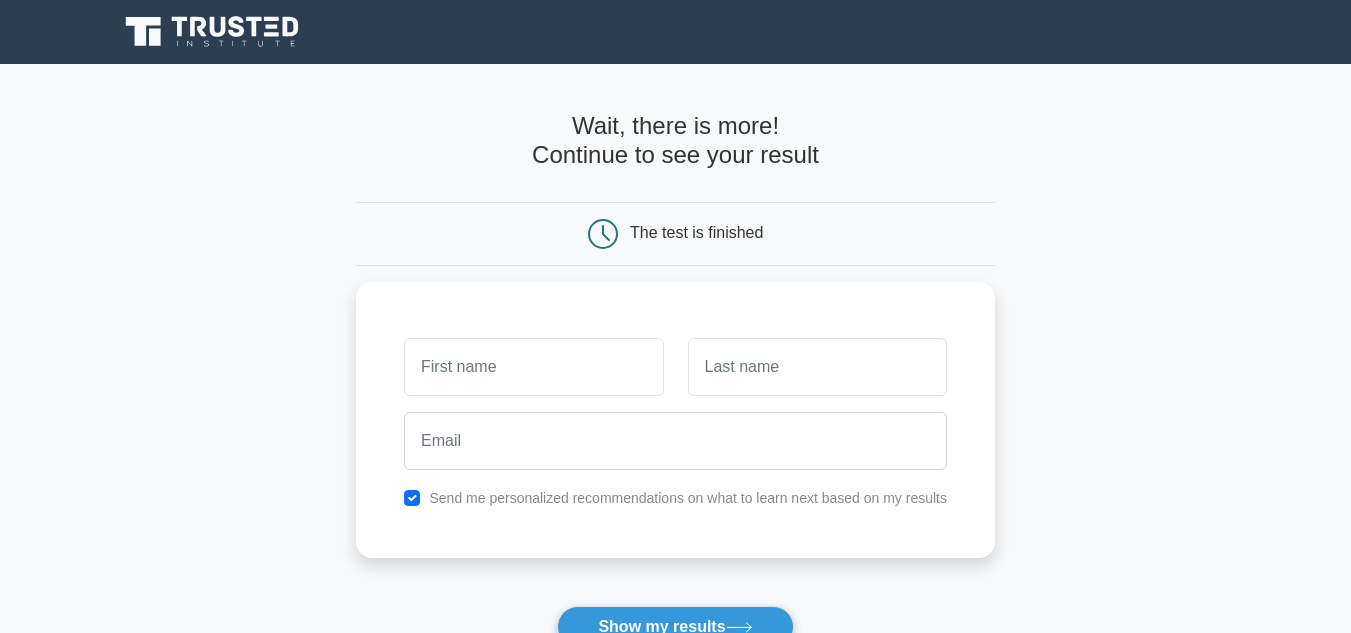 scroll, scrollTop: 0, scrollLeft: 0, axis: both 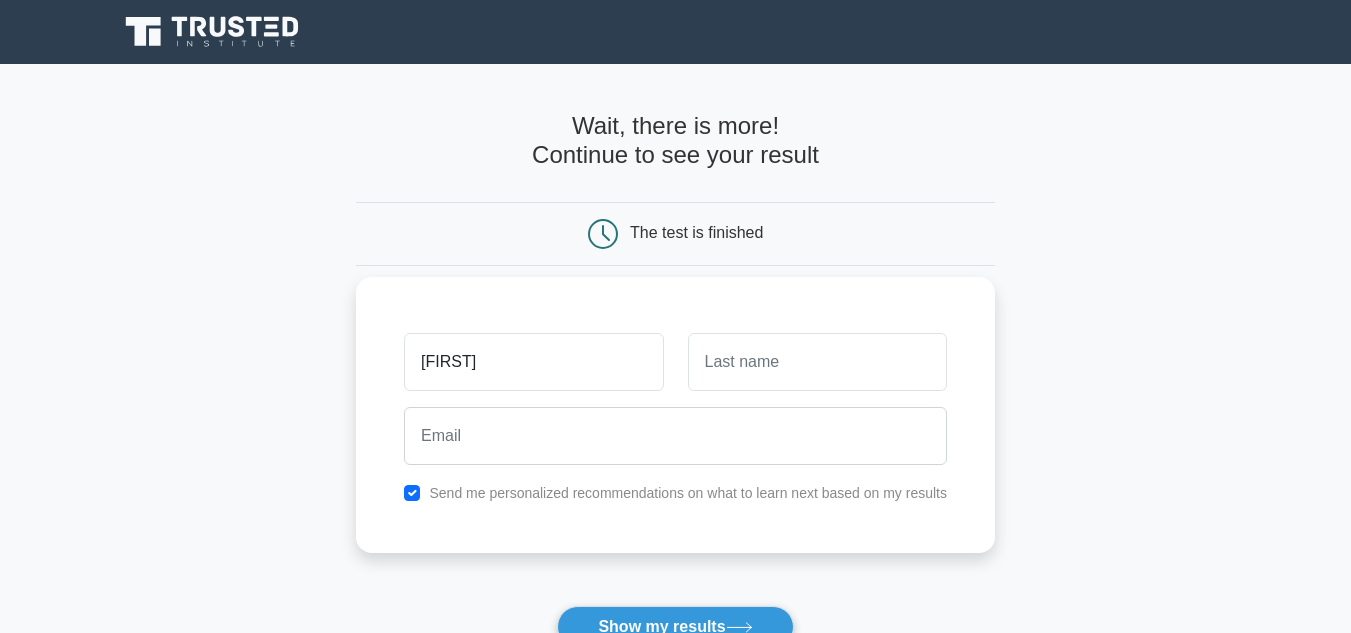 type on "[FIRST]" 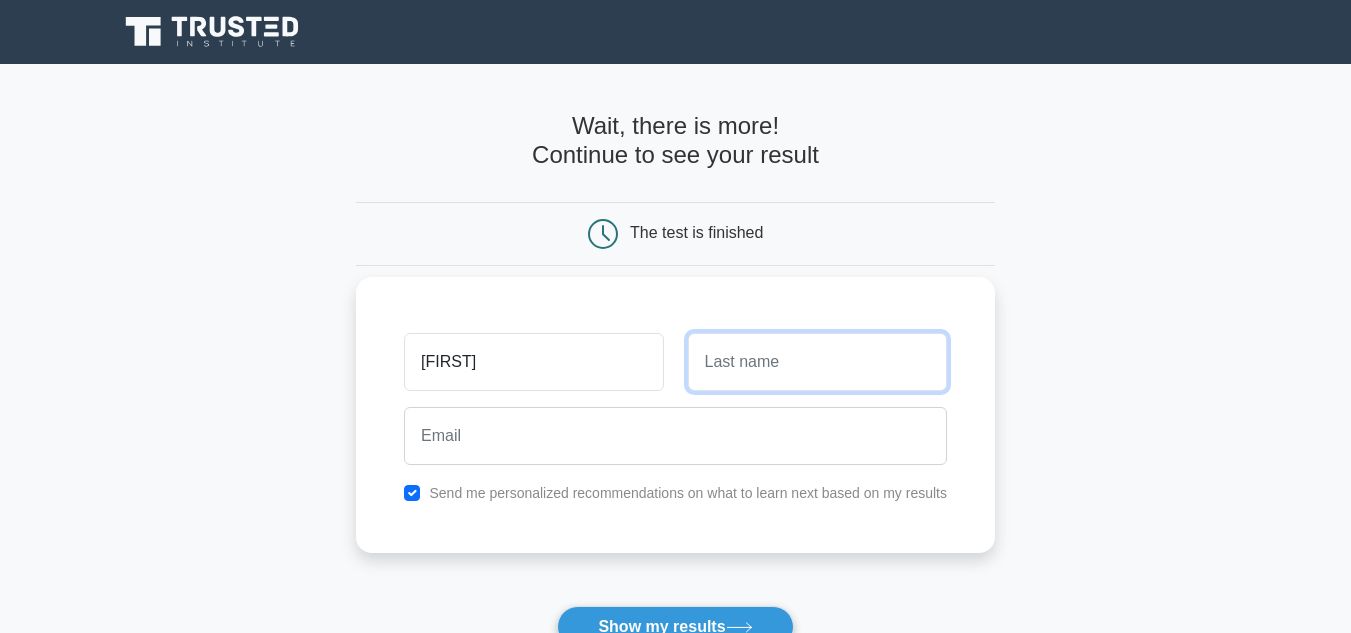 click at bounding box center (817, 362) 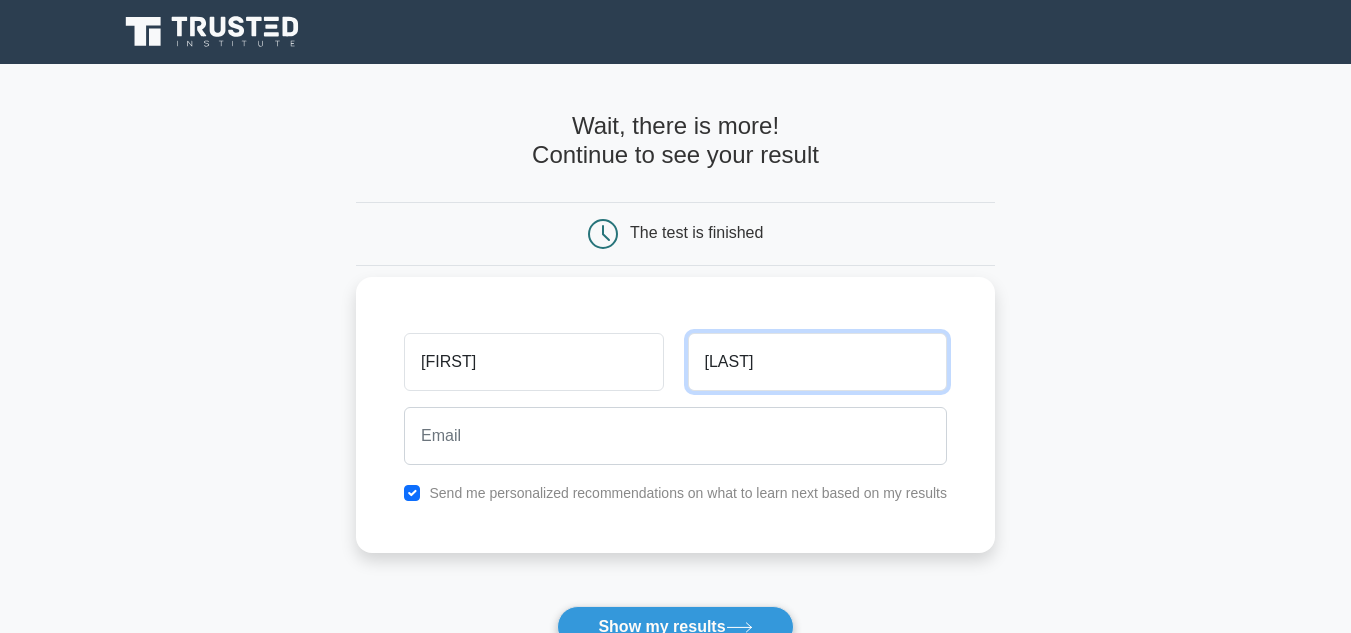 type on "[LAST]" 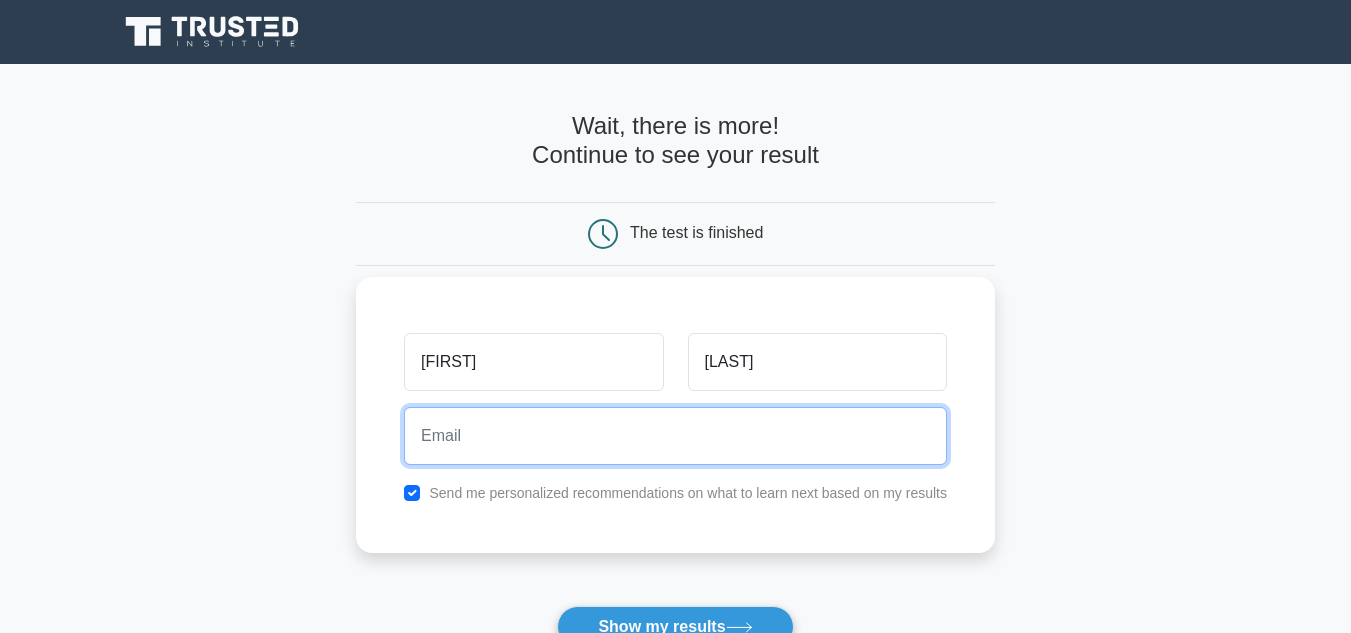 click at bounding box center (675, 436) 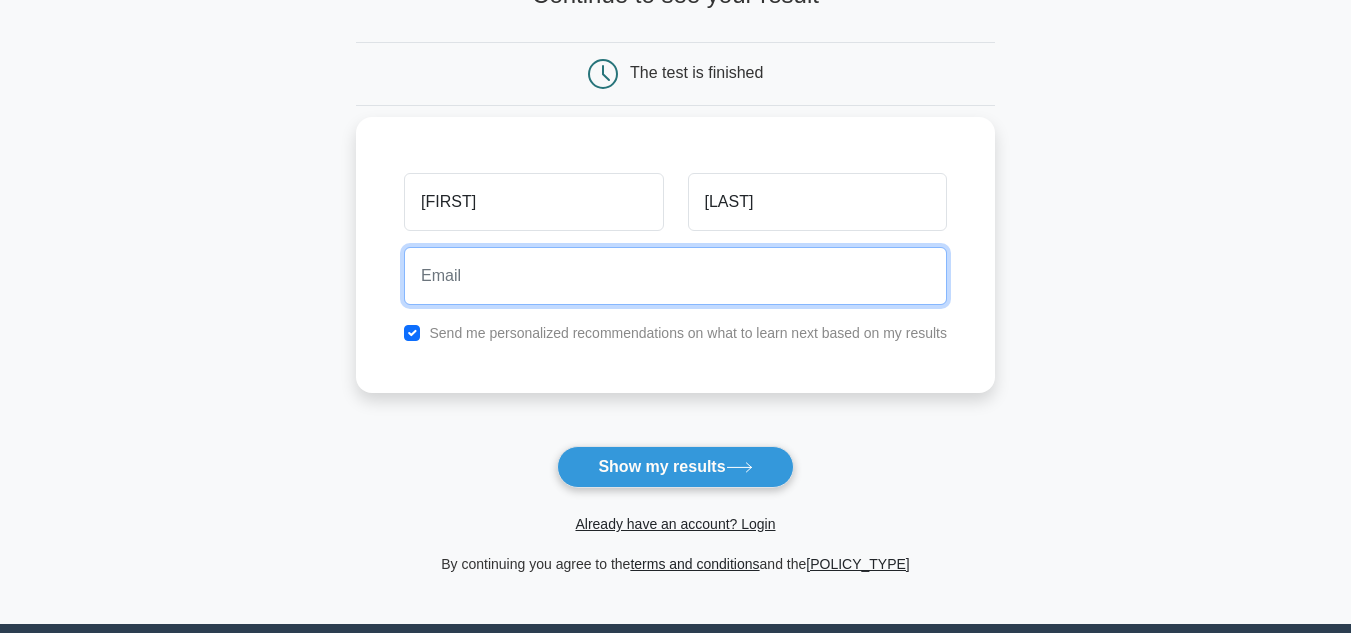 scroll, scrollTop: 200, scrollLeft: 0, axis: vertical 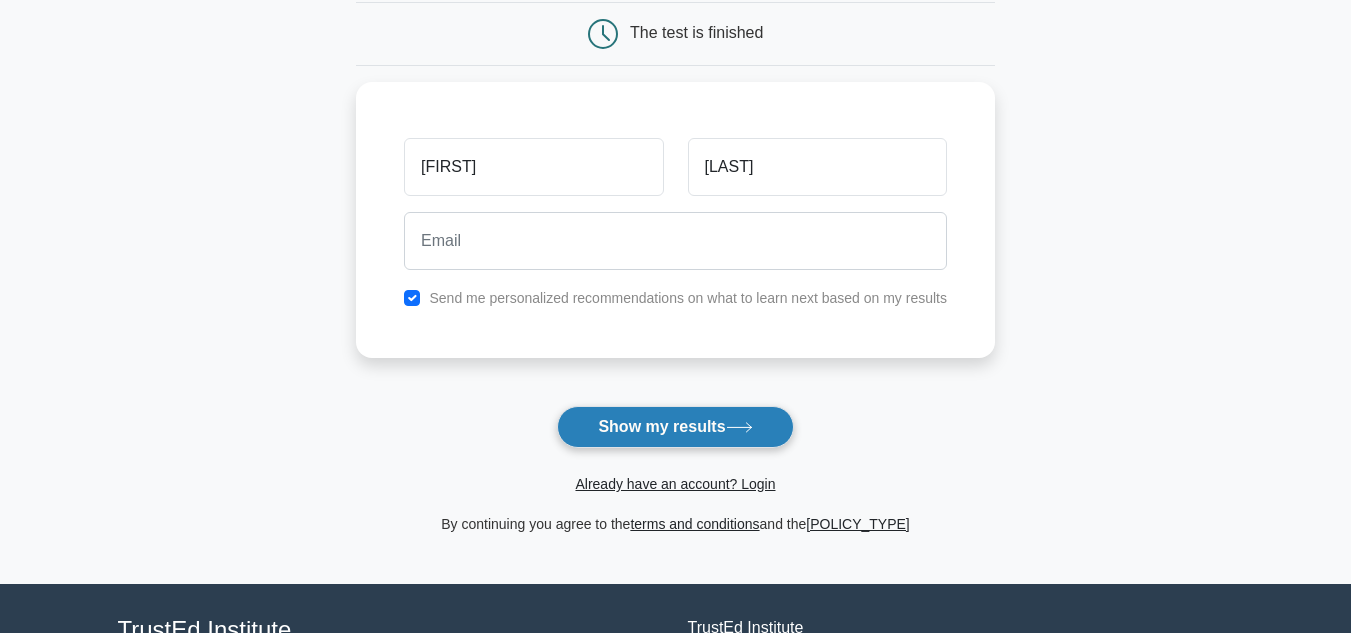 click on "Show my results" at bounding box center (675, 427) 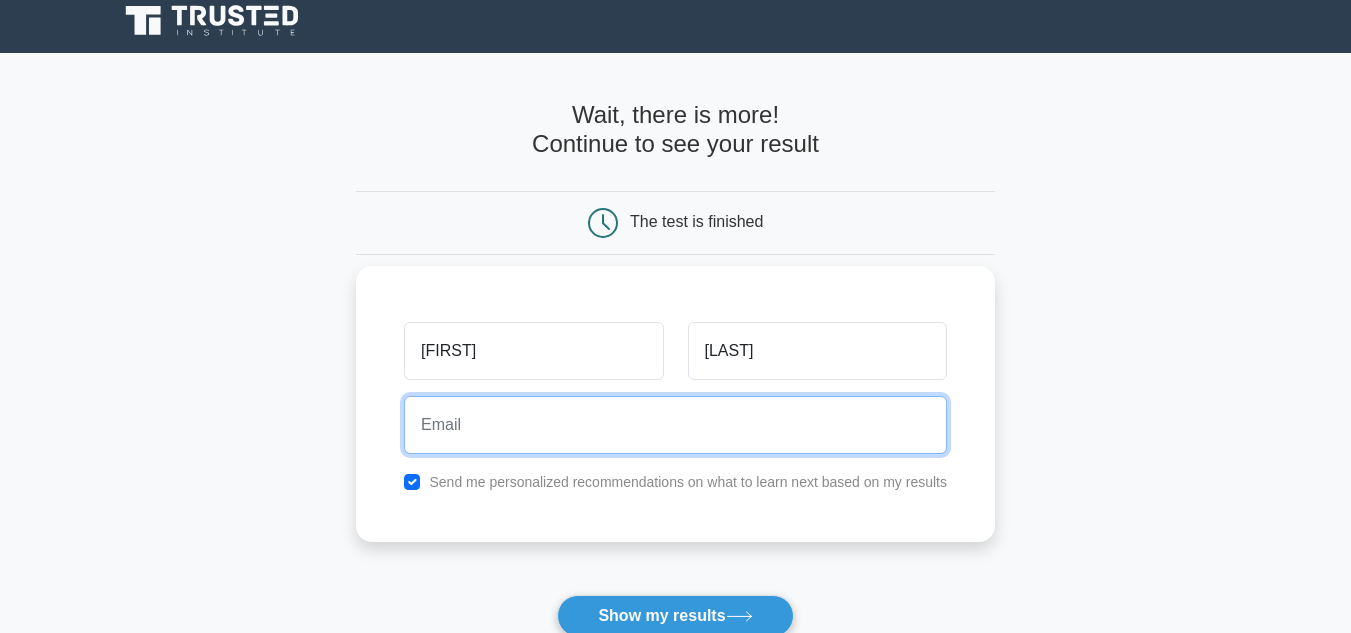 scroll, scrollTop: 0, scrollLeft: 0, axis: both 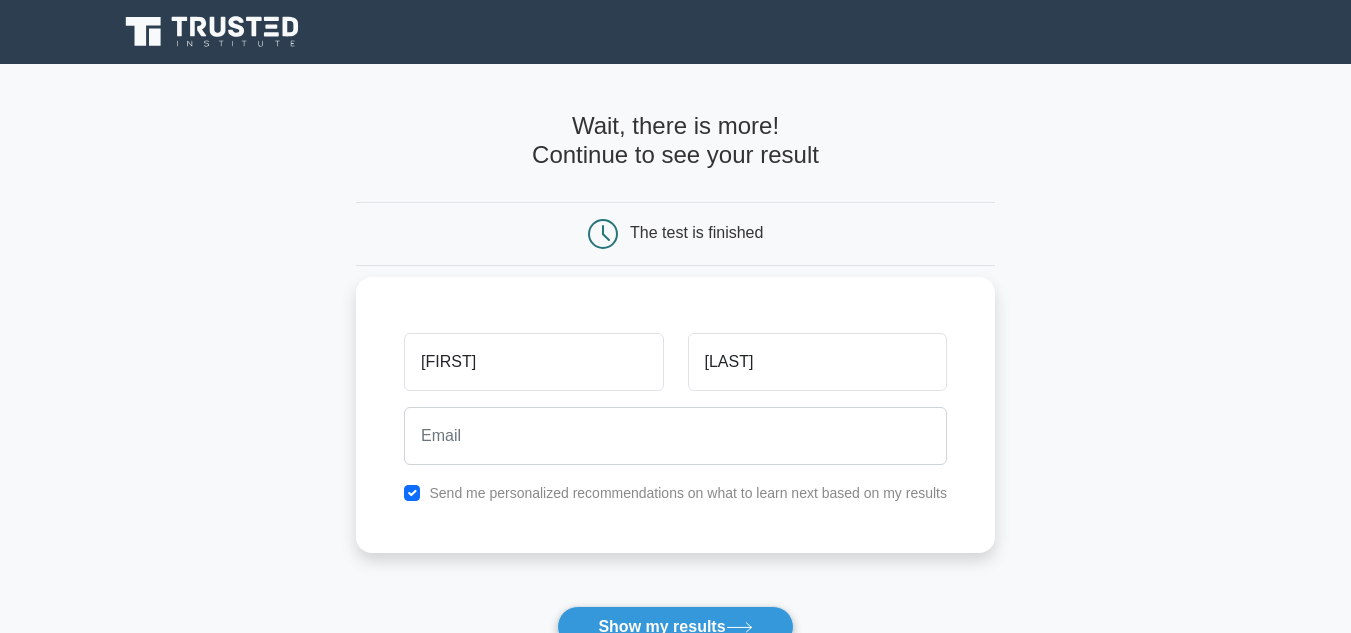 click on "Send me personalized recommendations on what to learn next based on my results" at bounding box center [688, 493] 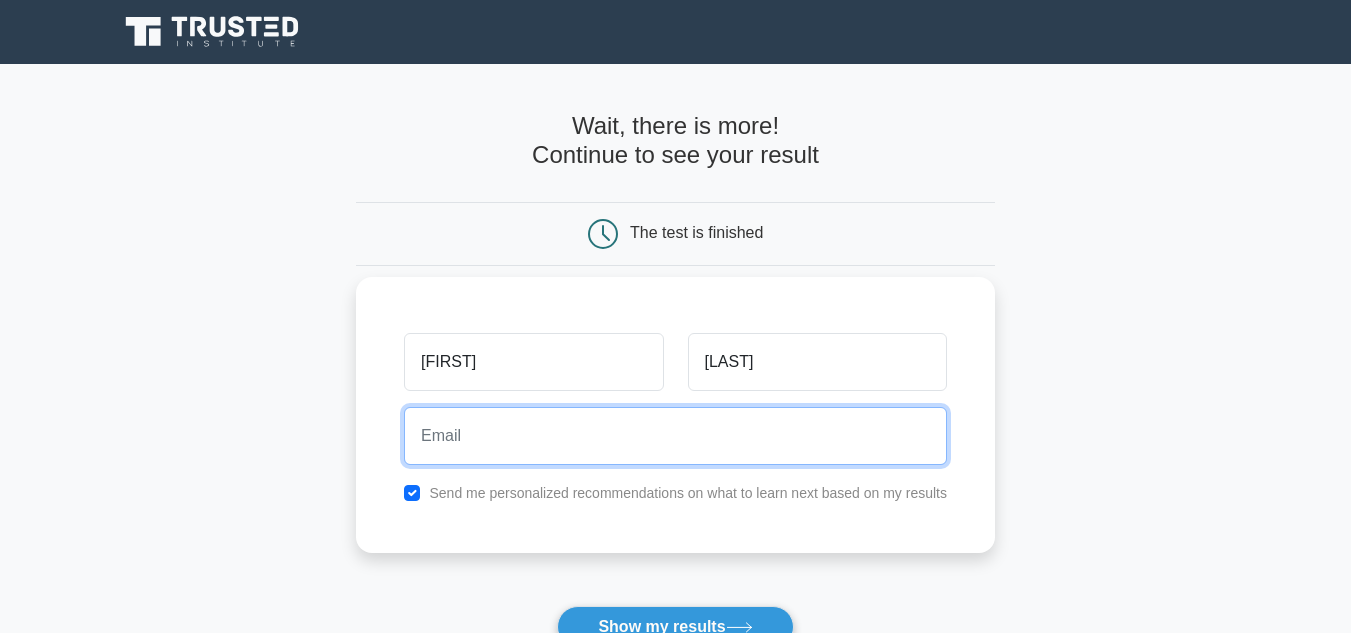 click at bounding box center (675, 436) 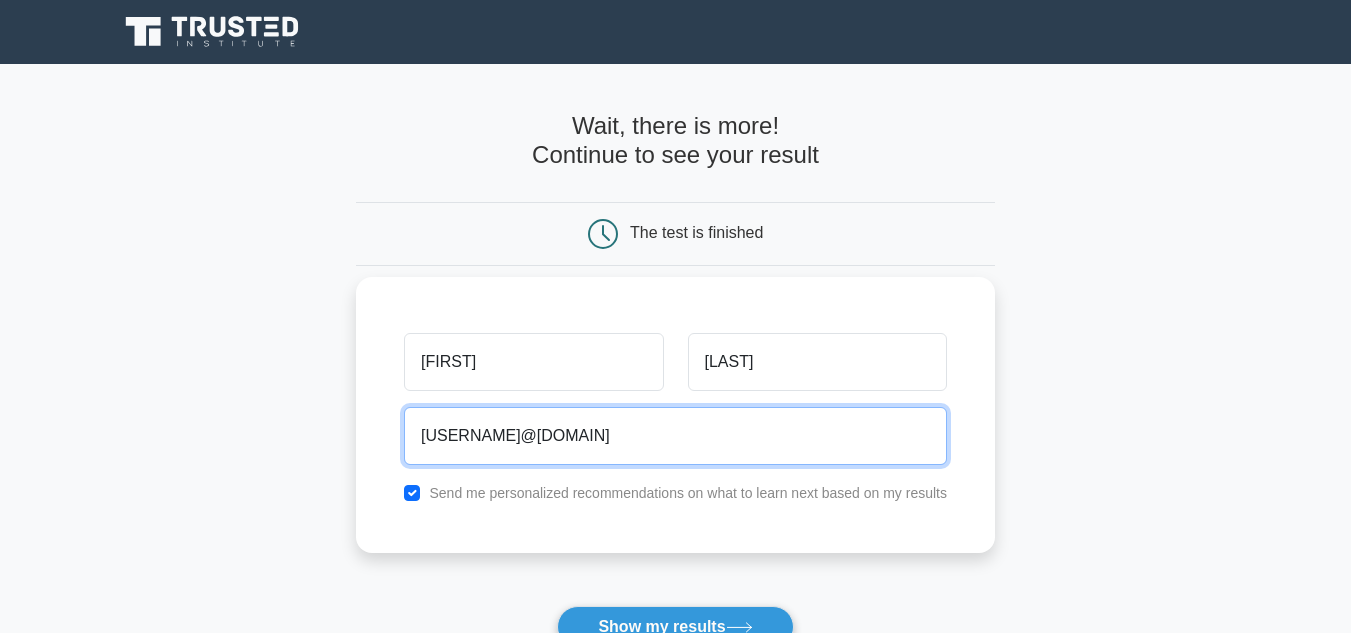 click on "[USERNAME]@[DOMAIN]" at bounding box center (675, 436) 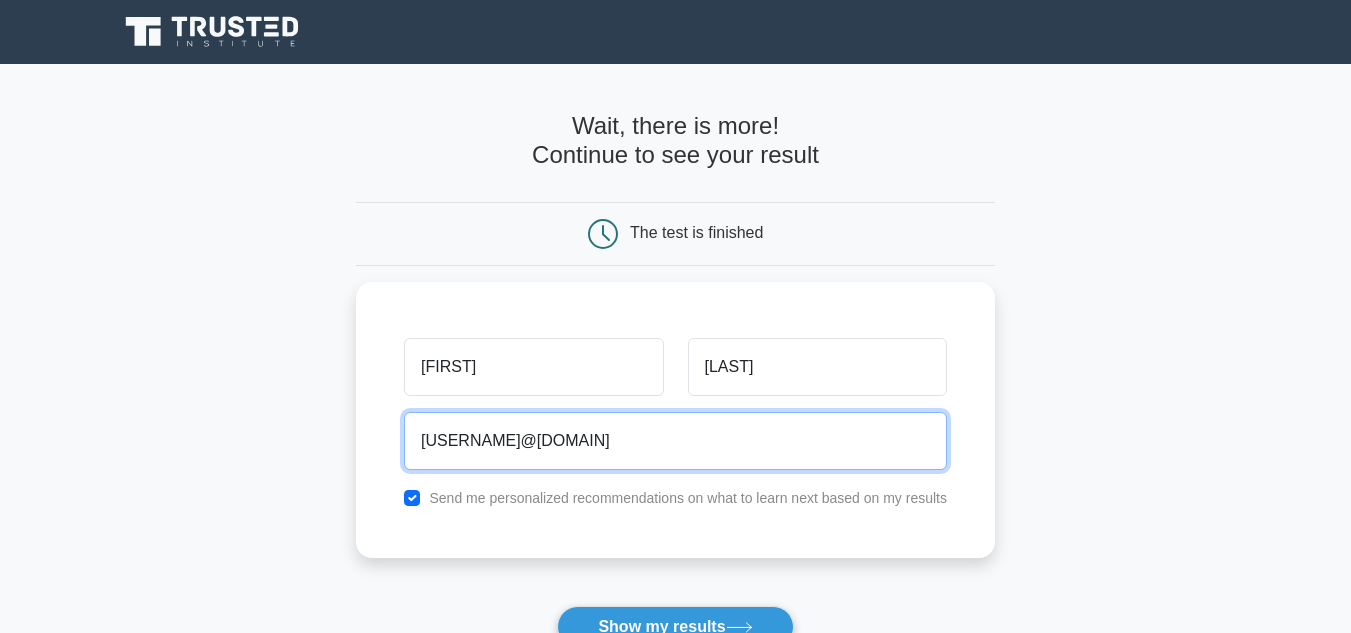 type on "[USERNAME]@[DOMAIN]" 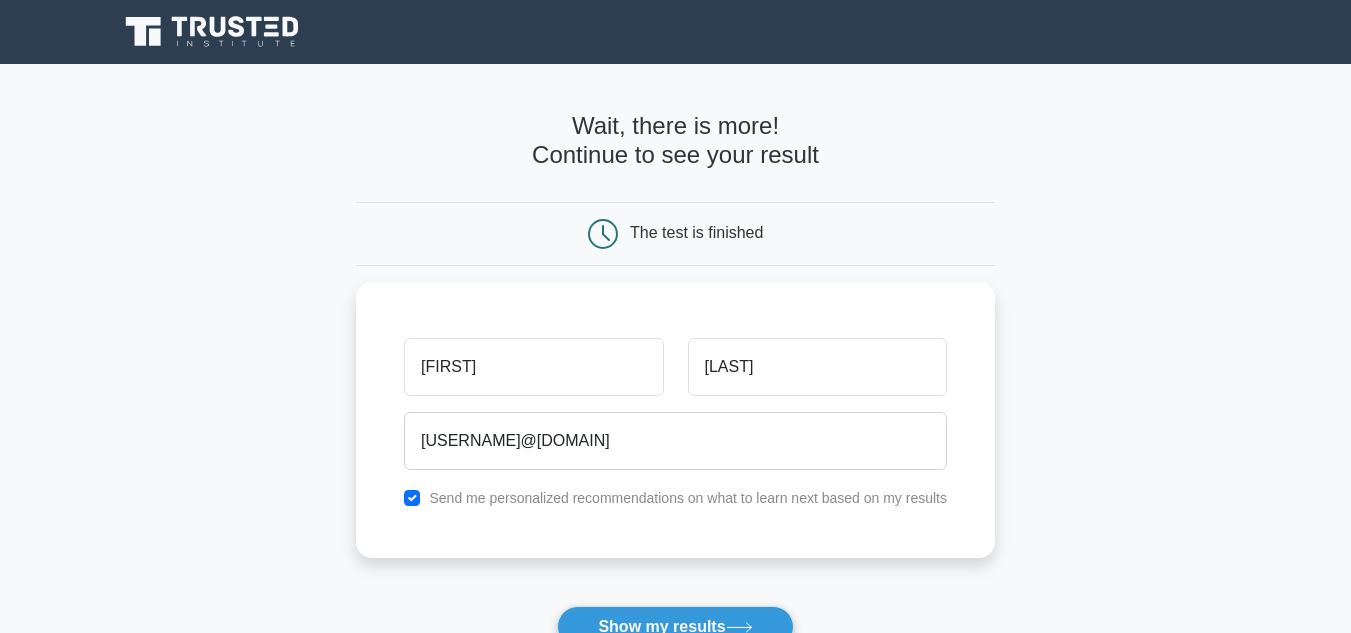 click on "Wait, there is more! Continue to see your result" at bounding box center [675, 141] 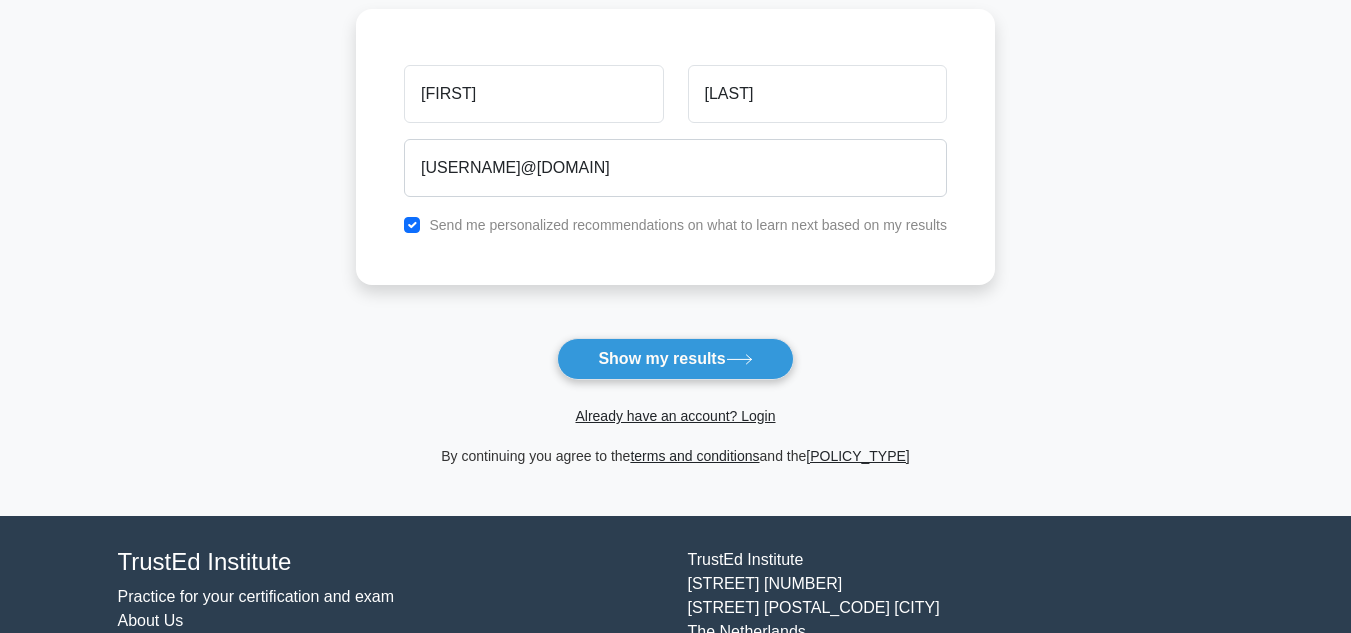scroll, scrollTop: 300, scrollLeft: 0, axis: vertical 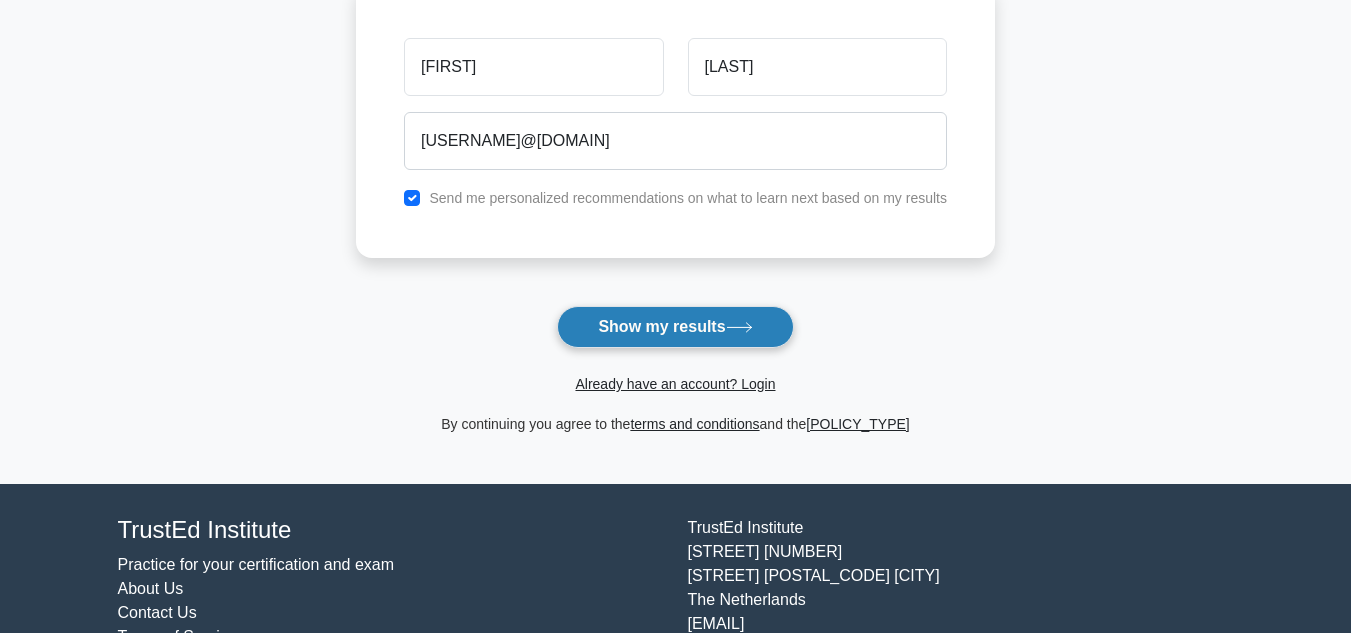 click on "Show my results" at bounding box center (675, 327) 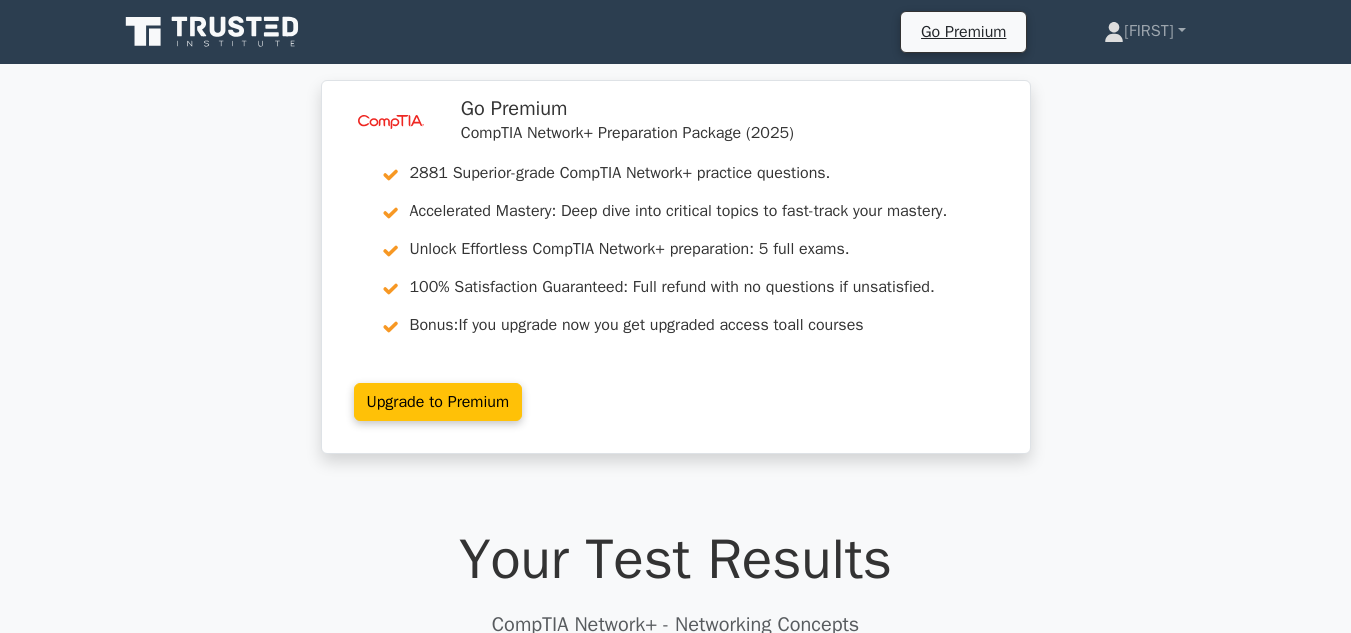 scroll, scrollTop: 0, scrollLeft: 0, axis: both 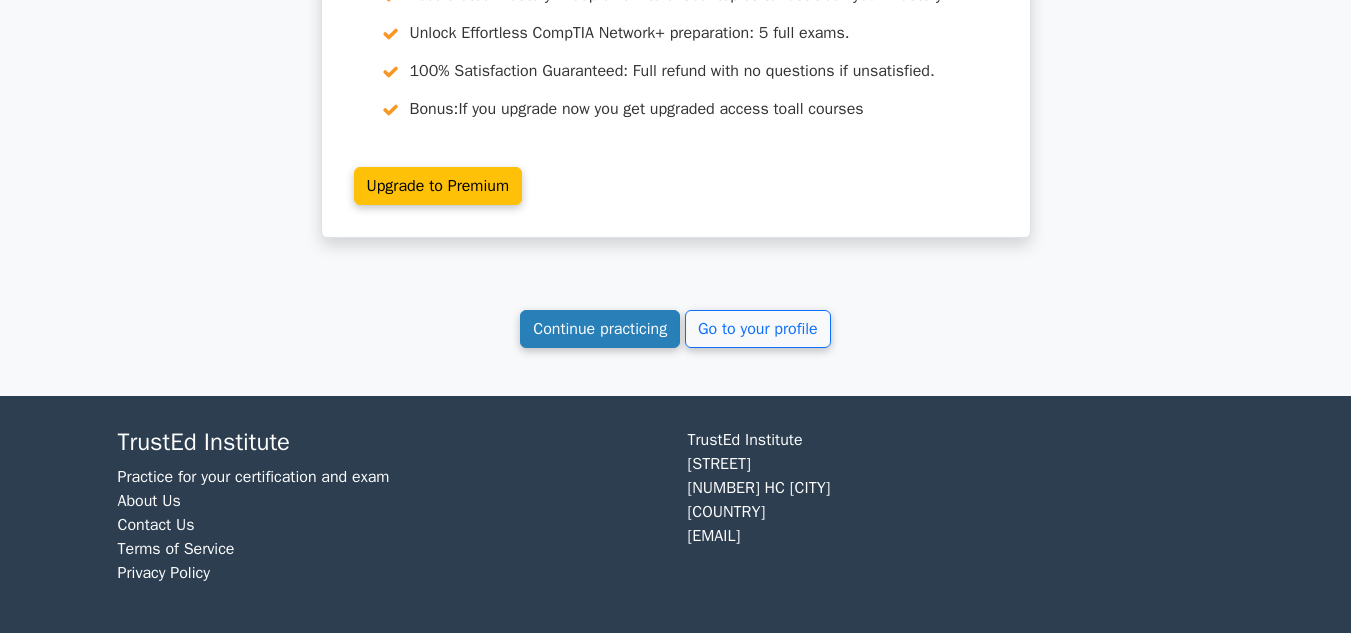 click on "Continue practicing" at bounding box center (600, 329) 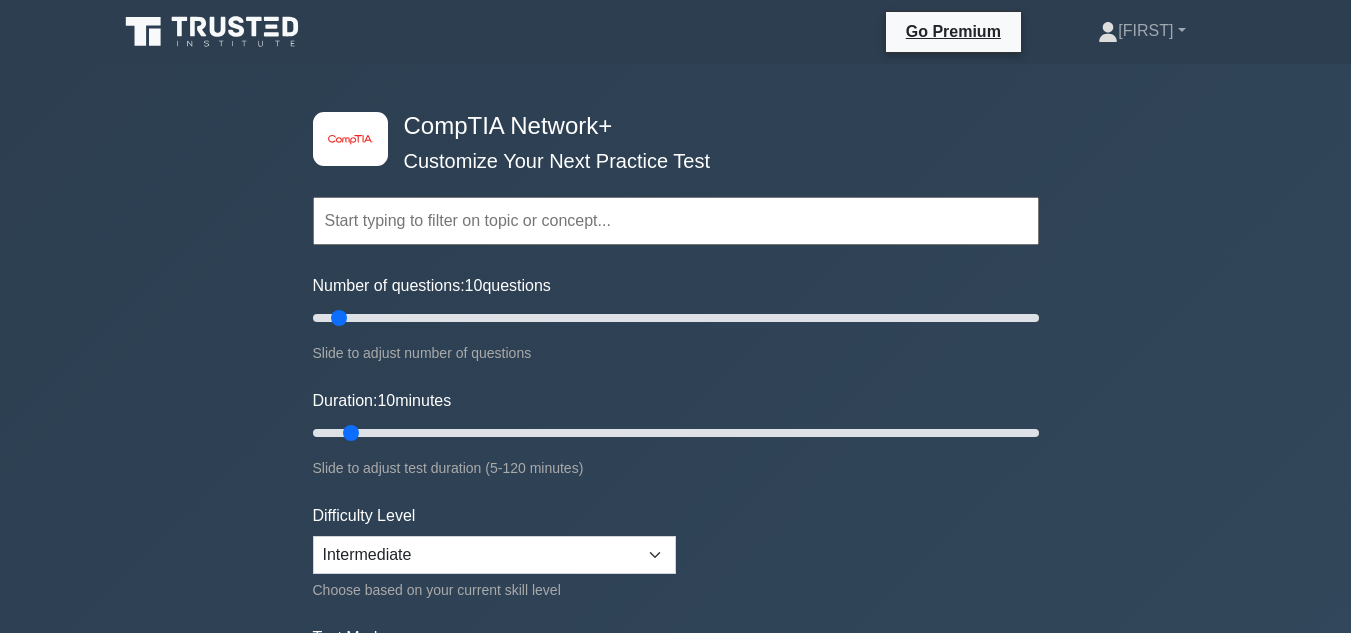 scroll, scrollTop: 0, scrollLeft: 0, axis: both 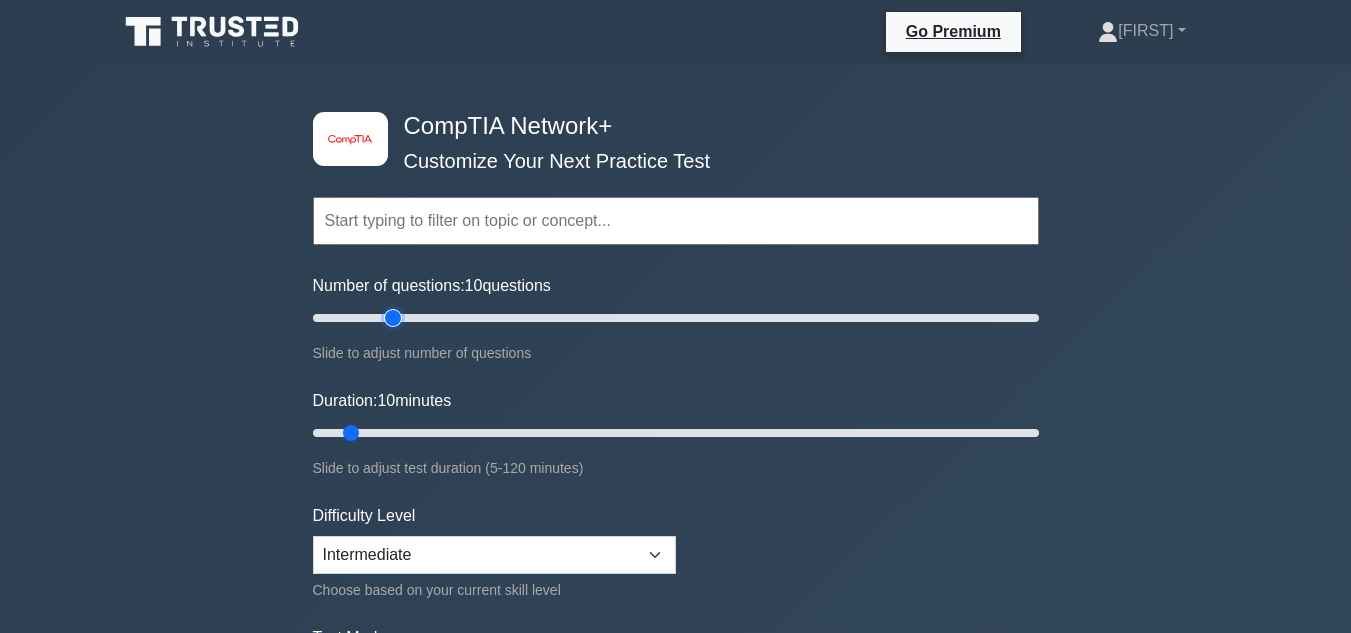 type on "25" 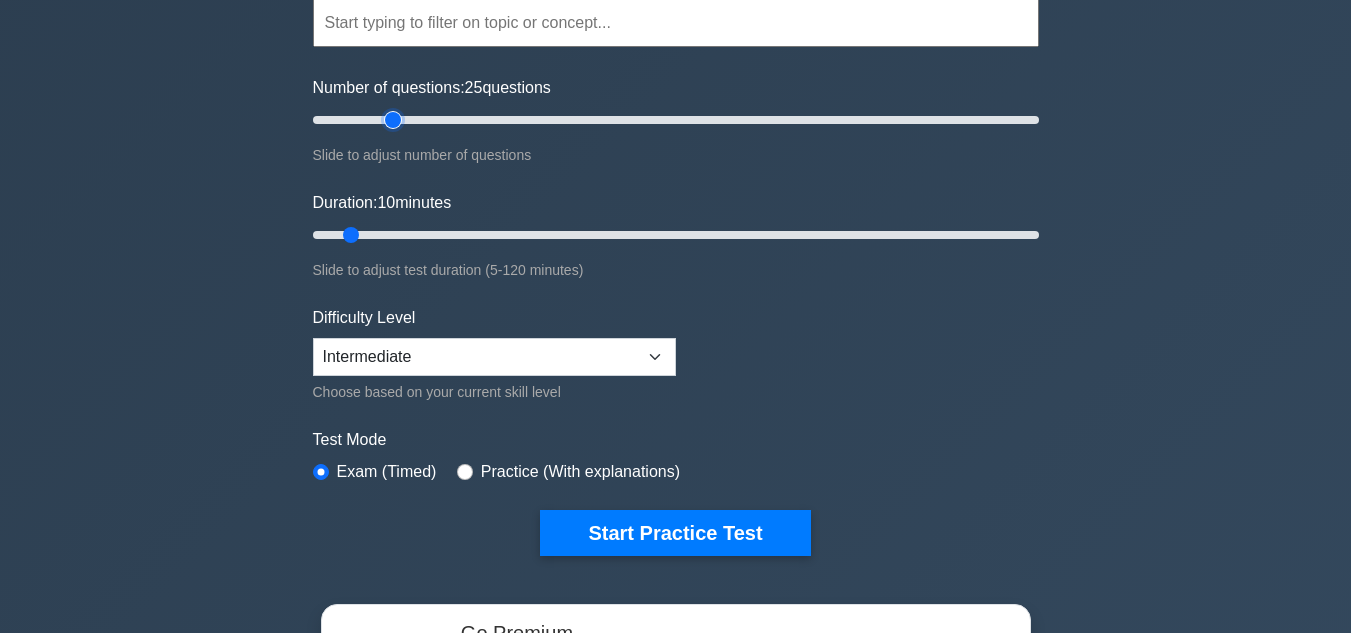 scroll, scrollTop: 200, scrollLeft: 0, axis: vertical 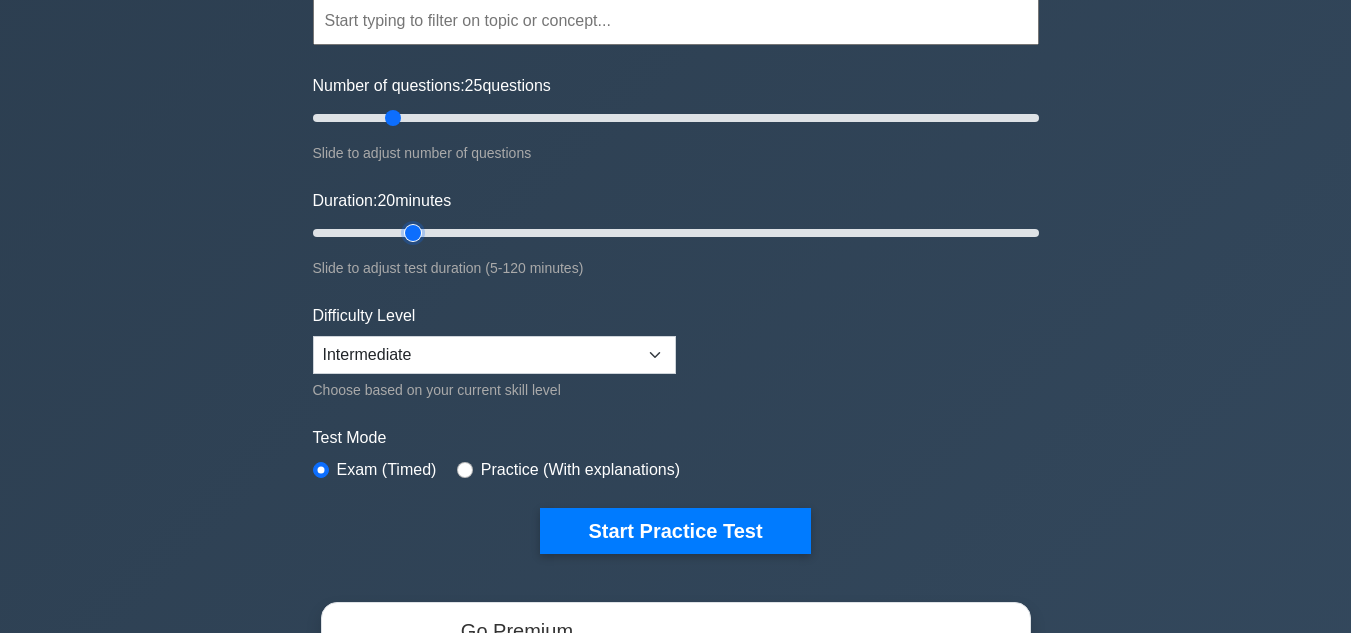 type on "20" 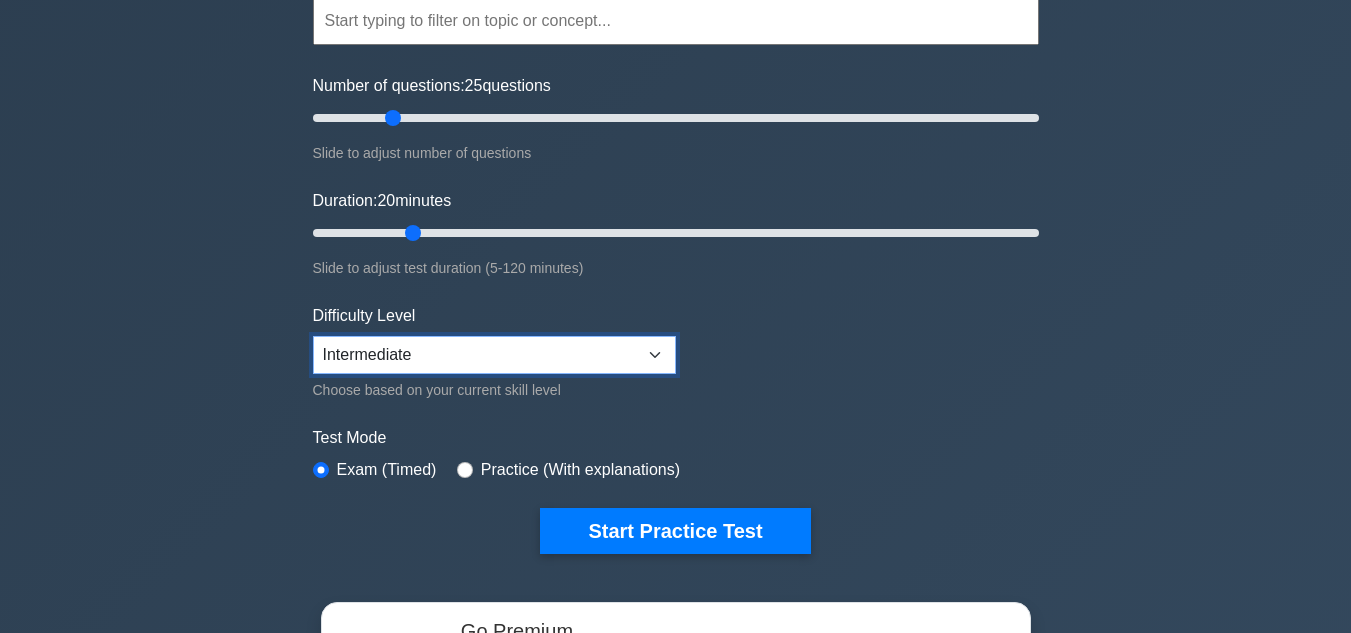 click on "Beginner
Intermediate
Expert" at bounding box center (494, 355) 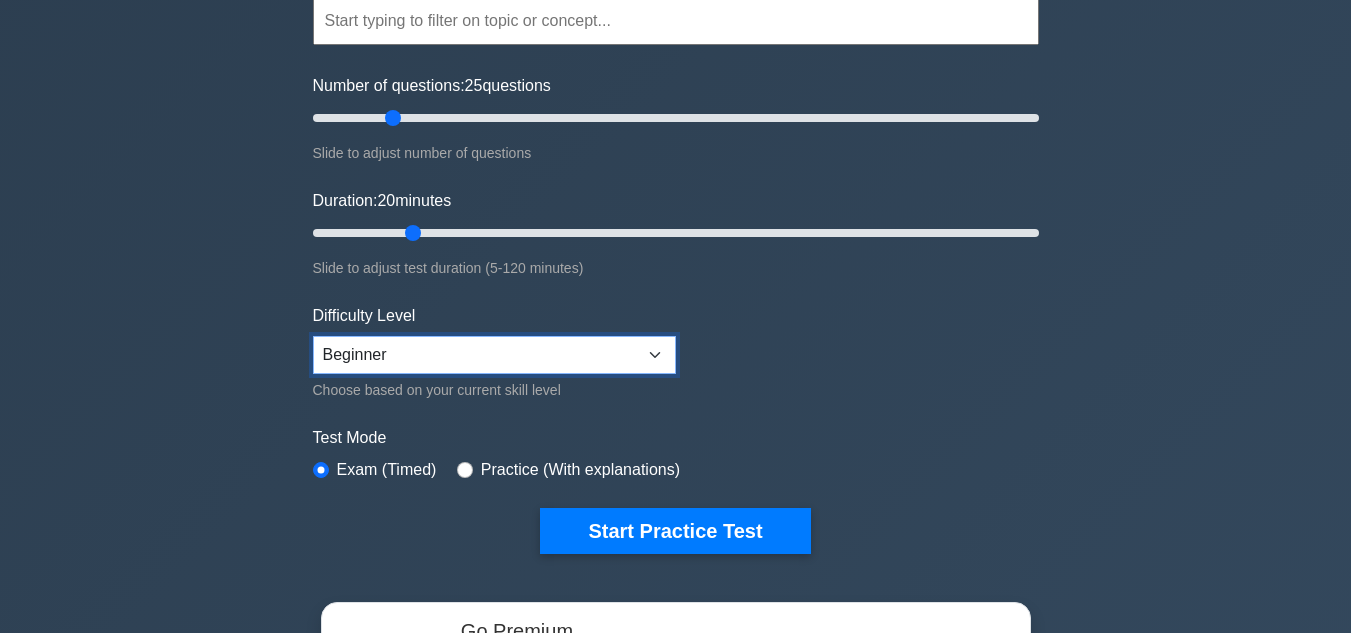 click on "Beginner
Intermediate
Expert" at bounding box center [494, 355] 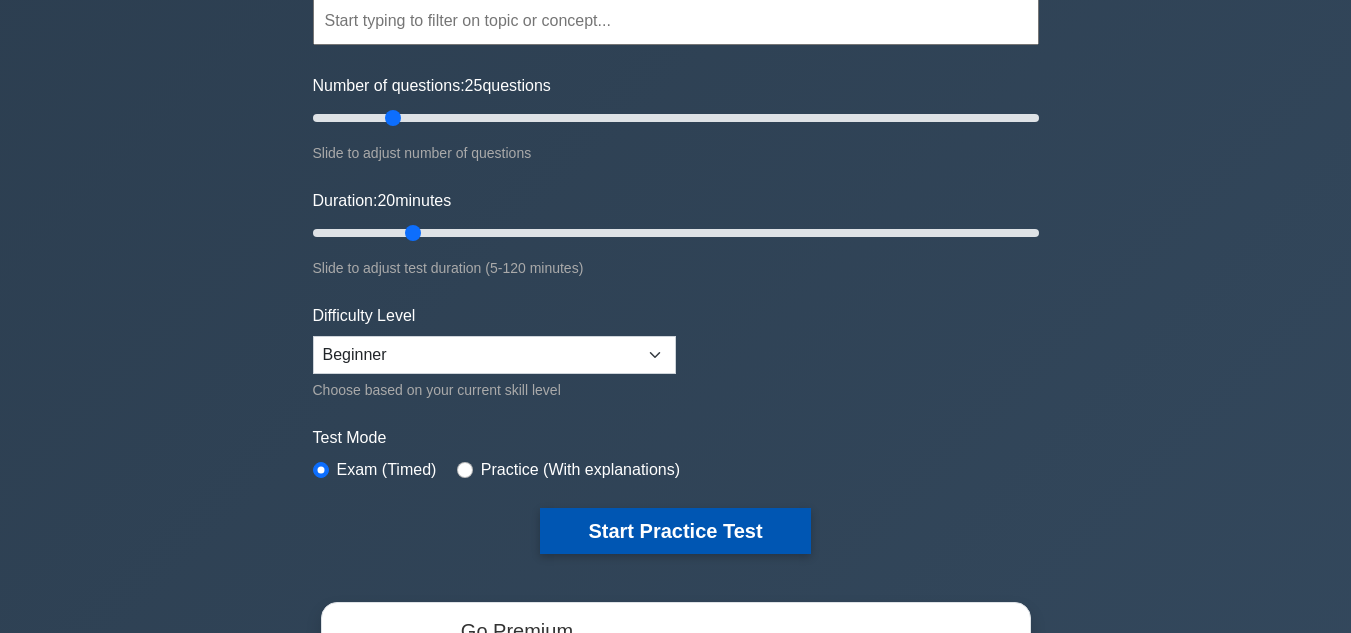 click on "Start Practice Test" at bounding box center [675, 531] 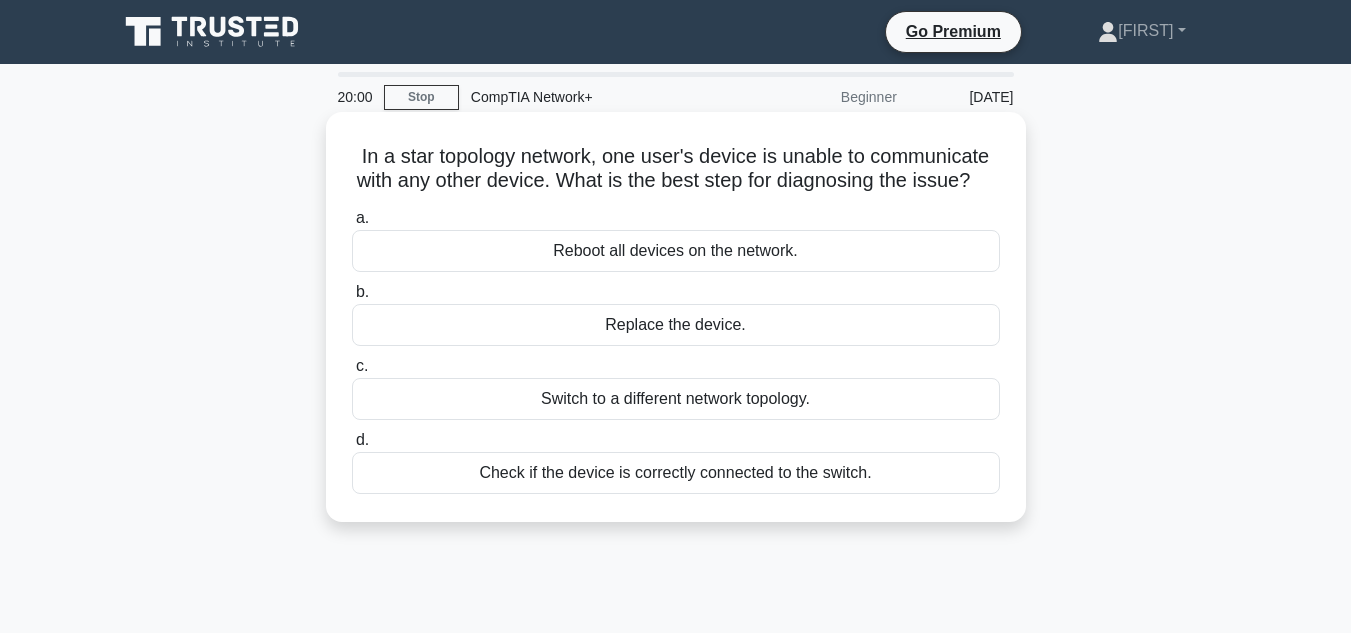 scroll, scrollTop: 0, scrollLeft: 0, axis: both 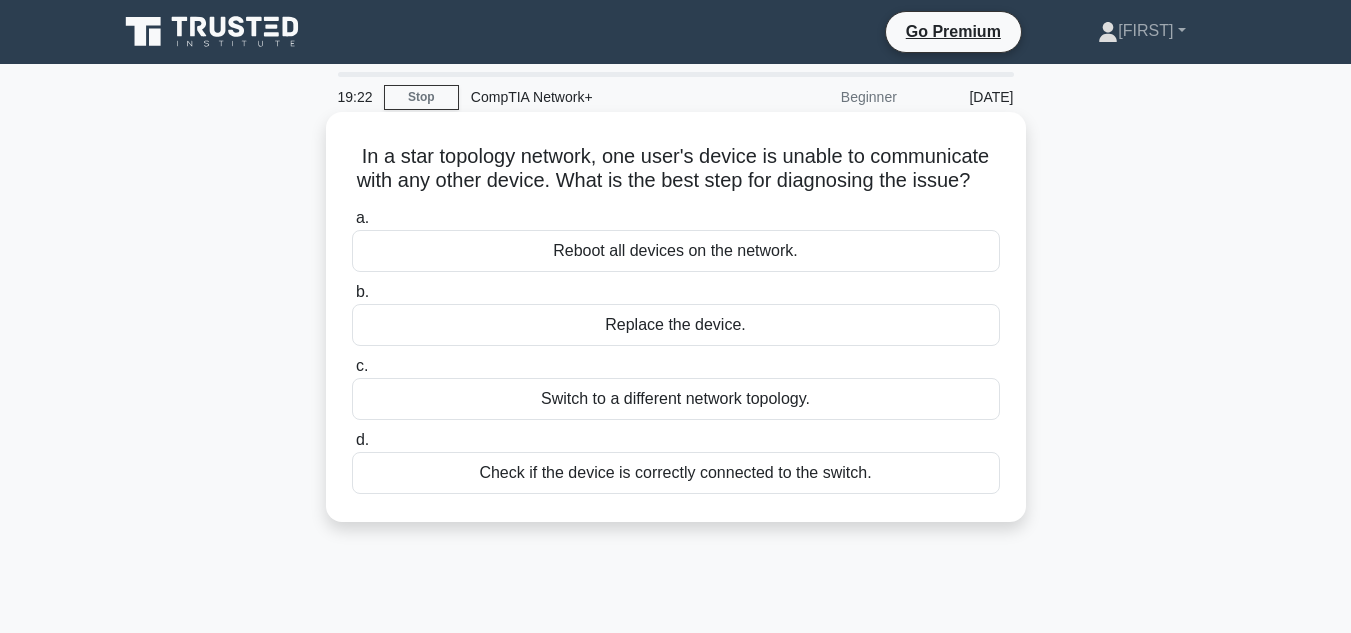 click on "Switch to a different network topology." at bounding box center (676, 399) 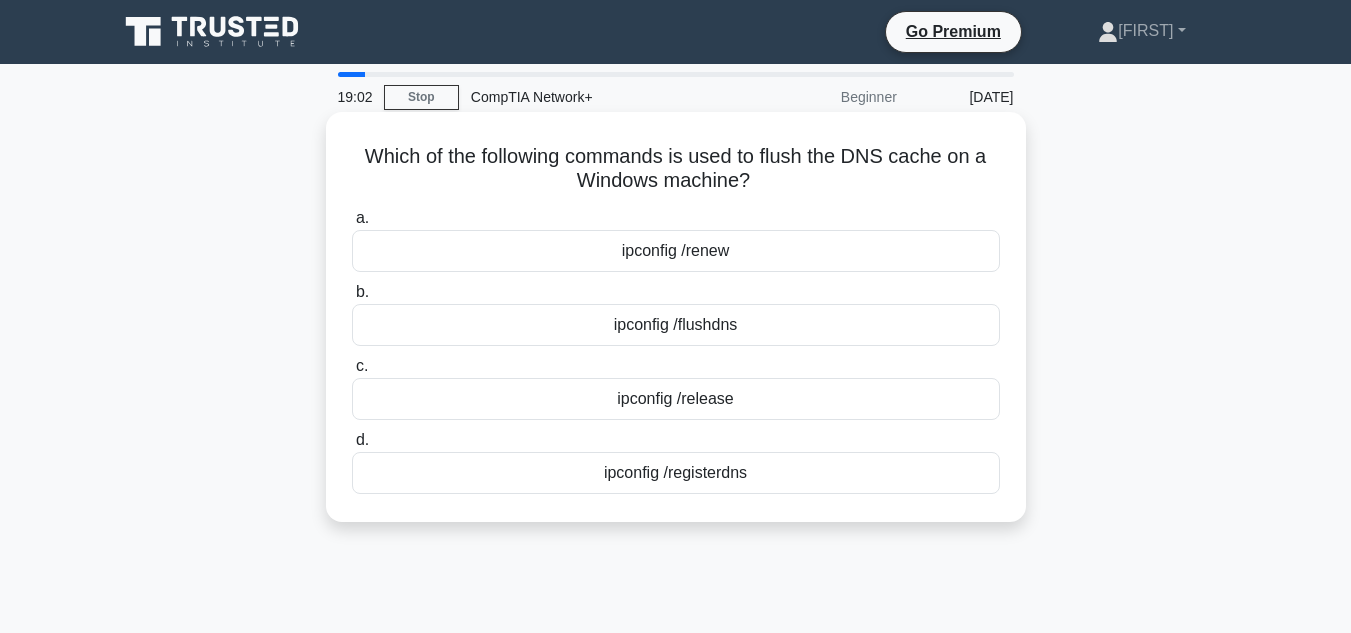 click on "ipconfig /flushdns" at bounding box center [676, 325] 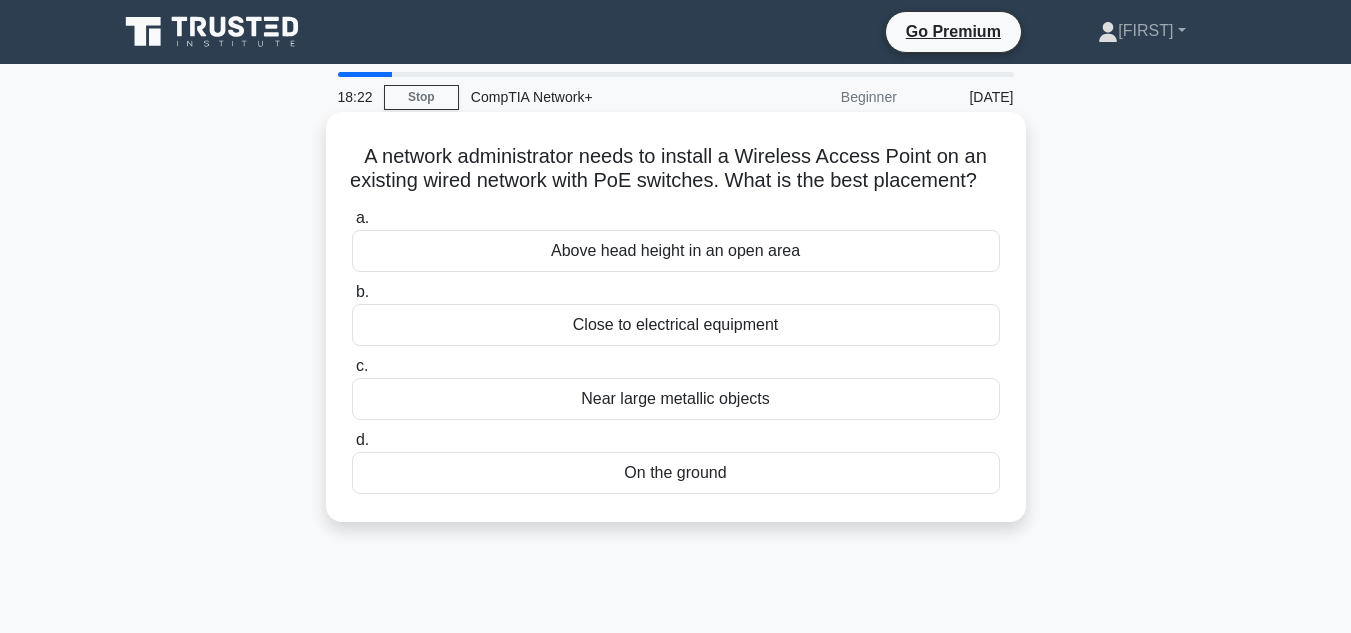 click on "Near large metallic objects" at bounding box center (676, 399) 